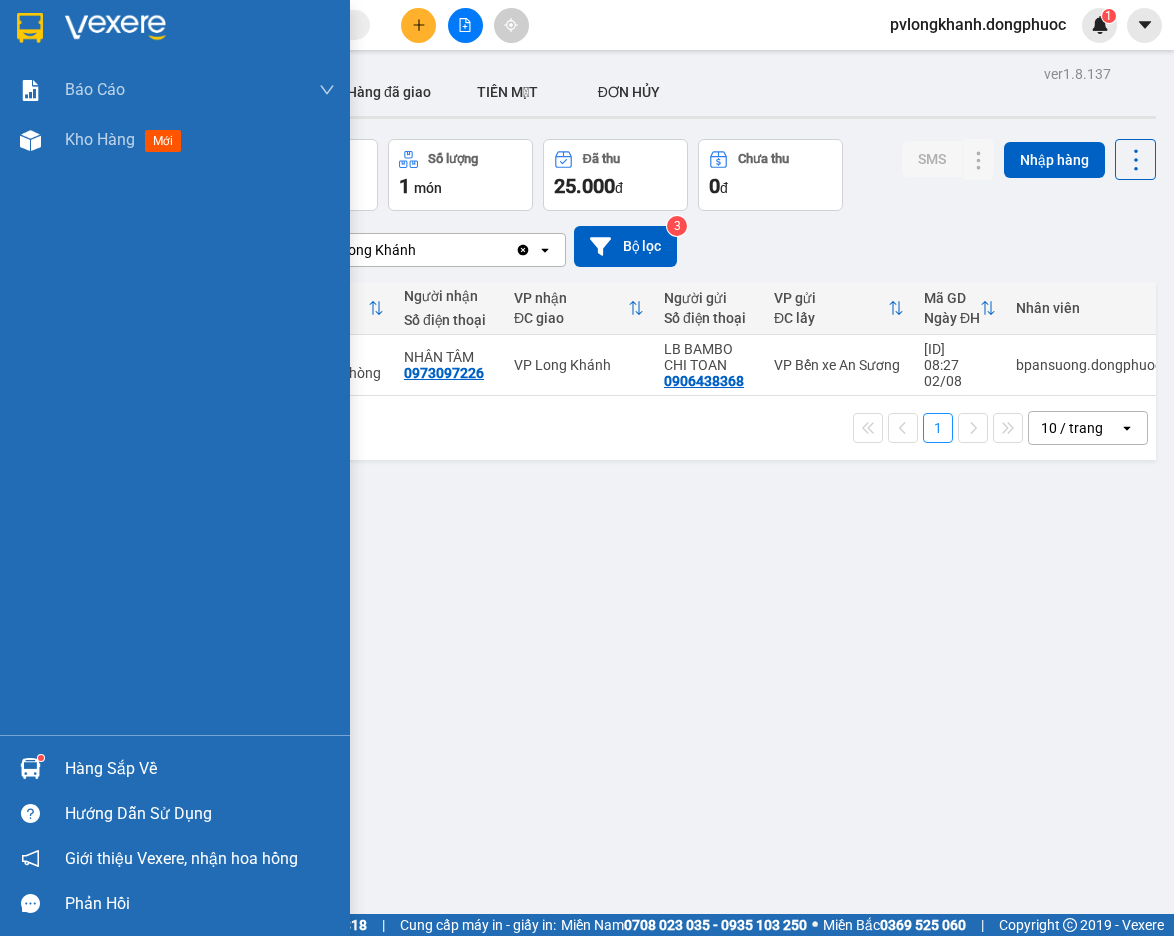 scroll, scrollTop: 0, scrollLeft: 0, axis: both 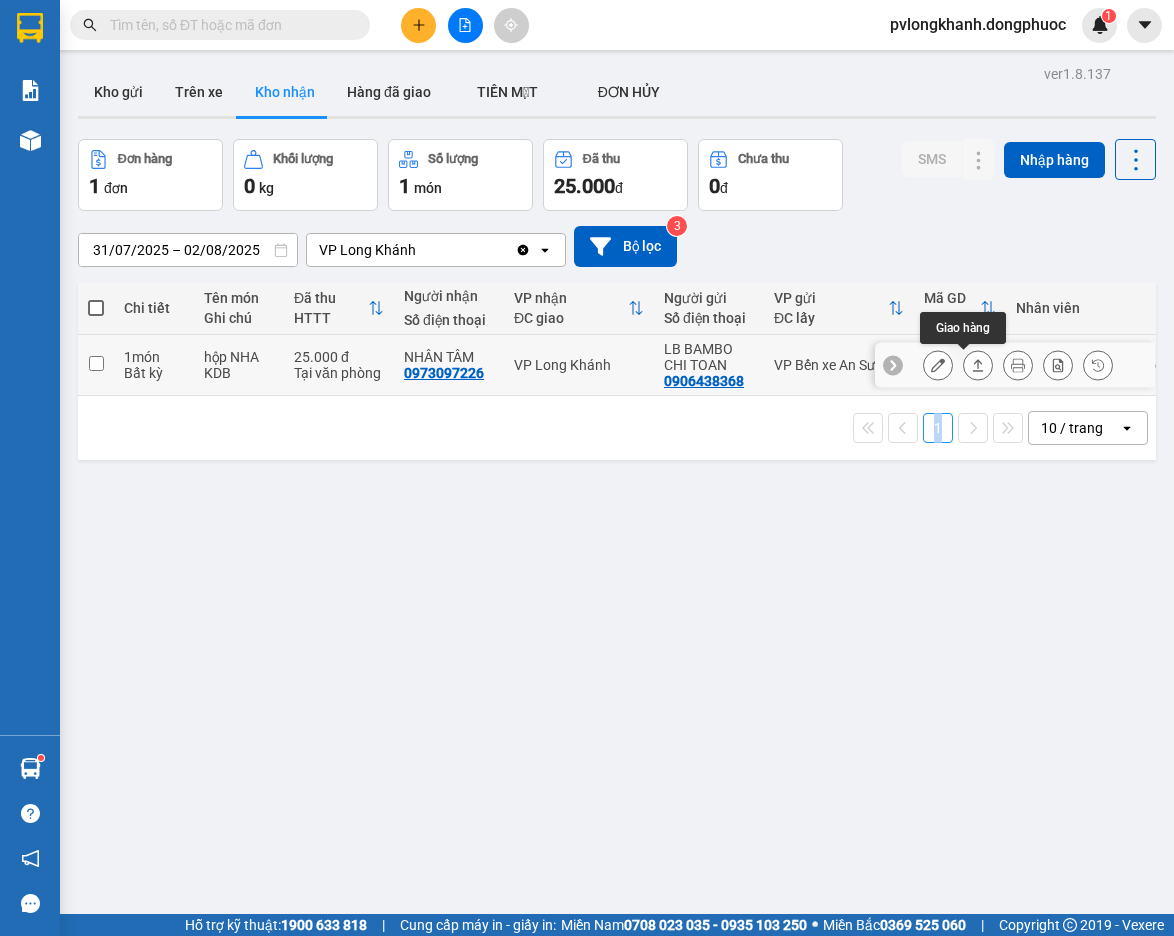 click at bounding box center [978, 365] 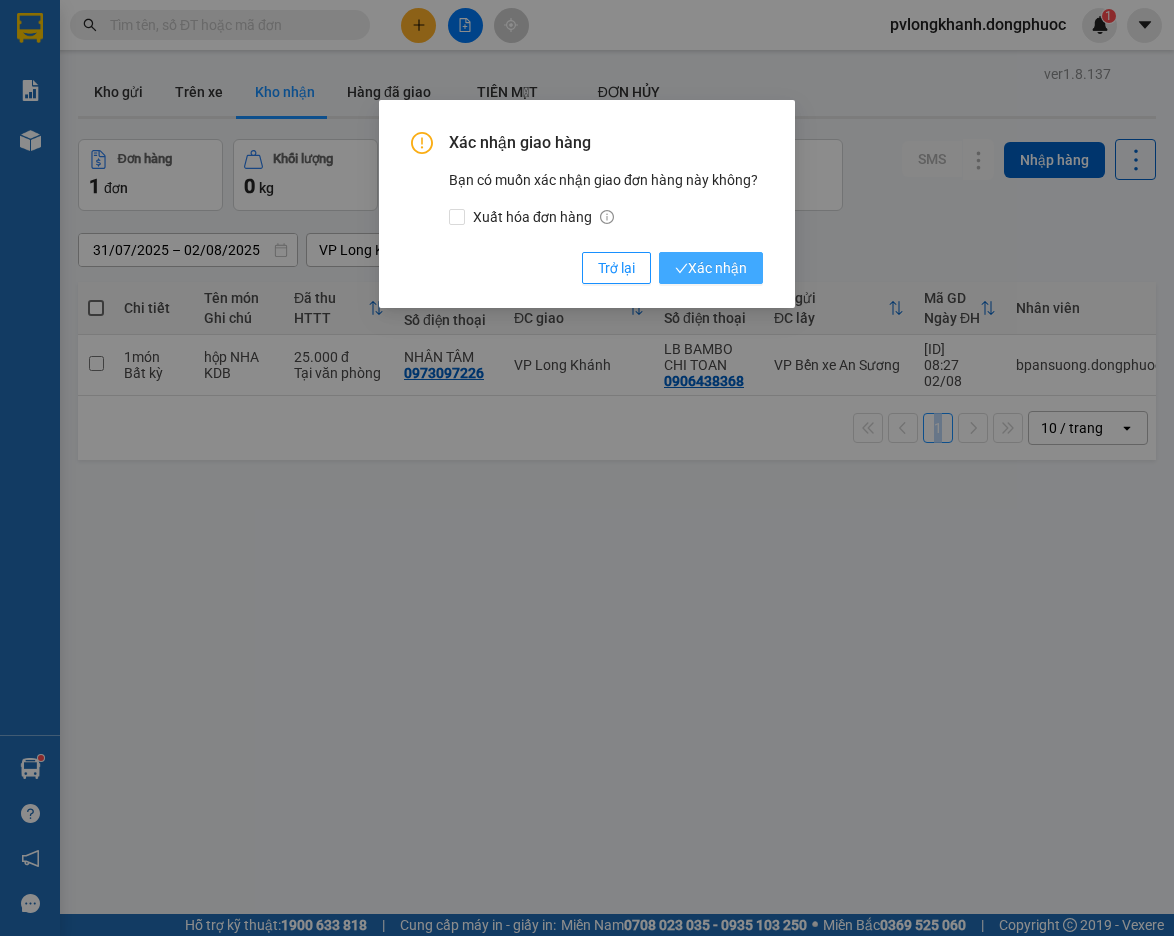 click on "Xác nhận" at bounding box center (711, 268) 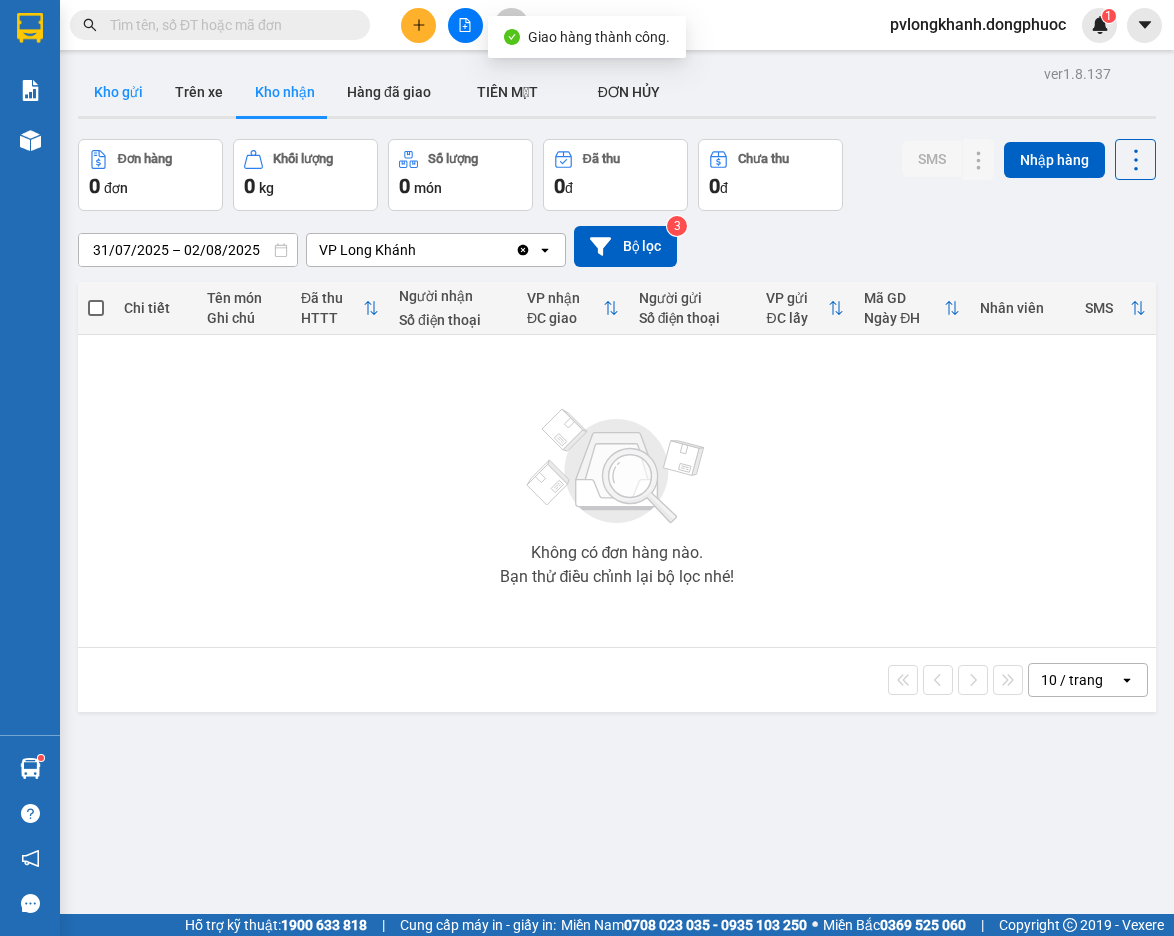 click on "Kho gửi" at bounding box center [118, 92] 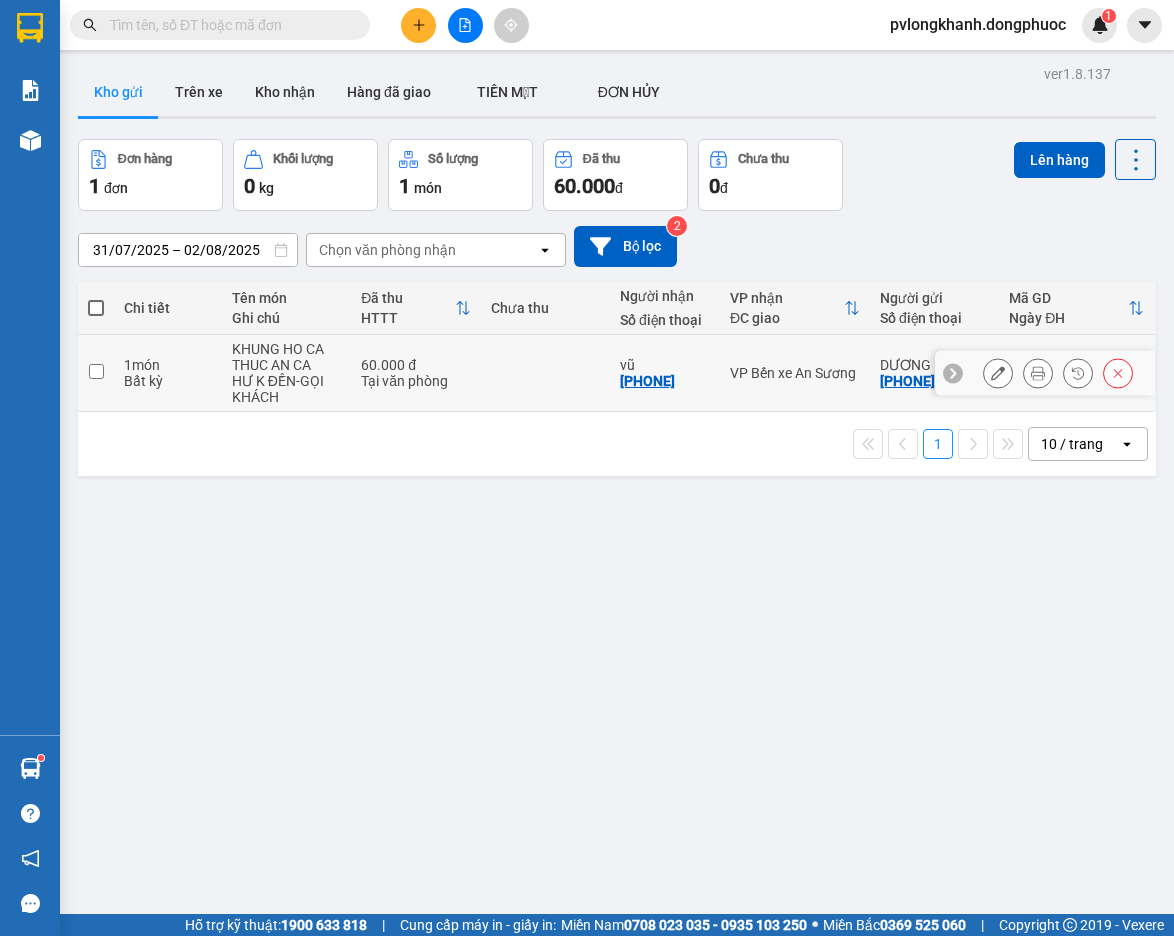 click on "60.000 đ" at bounding box center [415, 365] 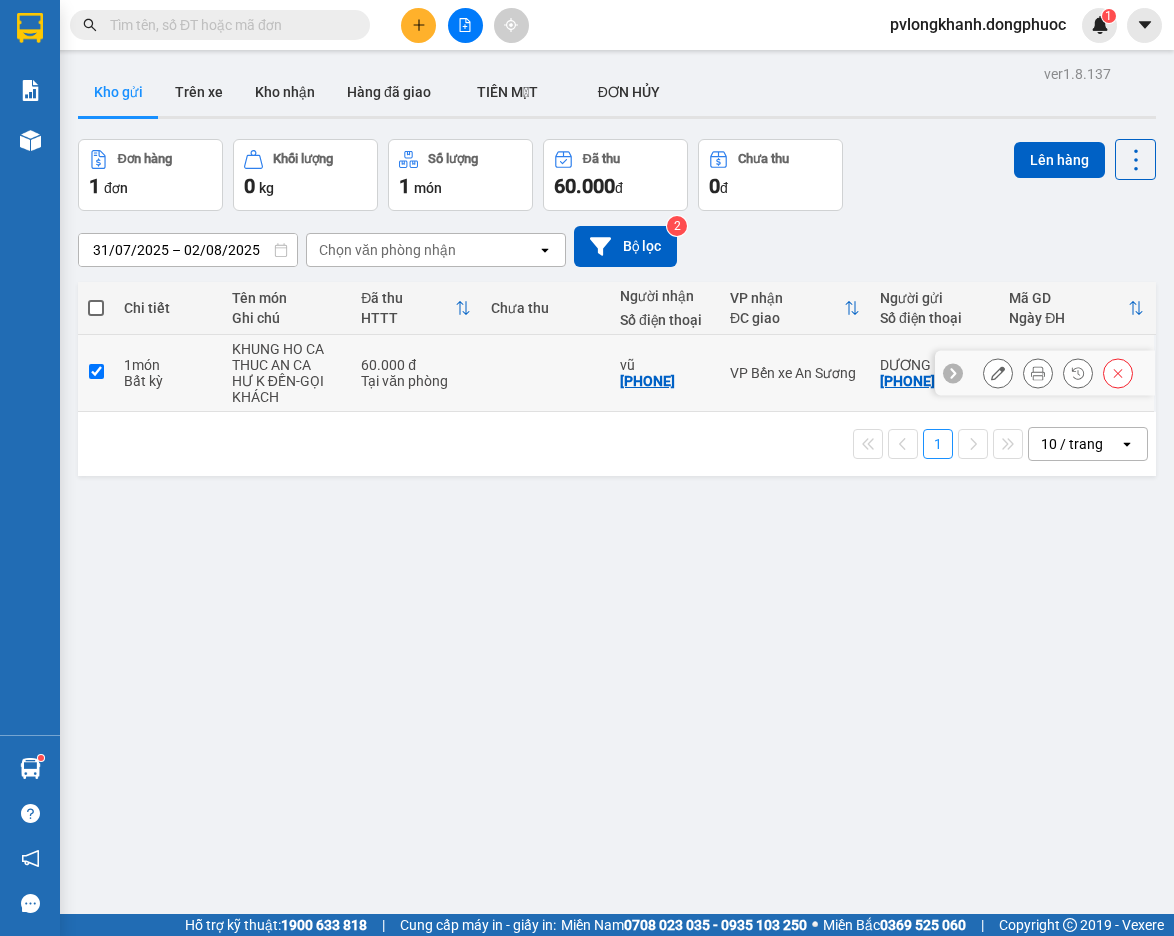 checkbox on "true" 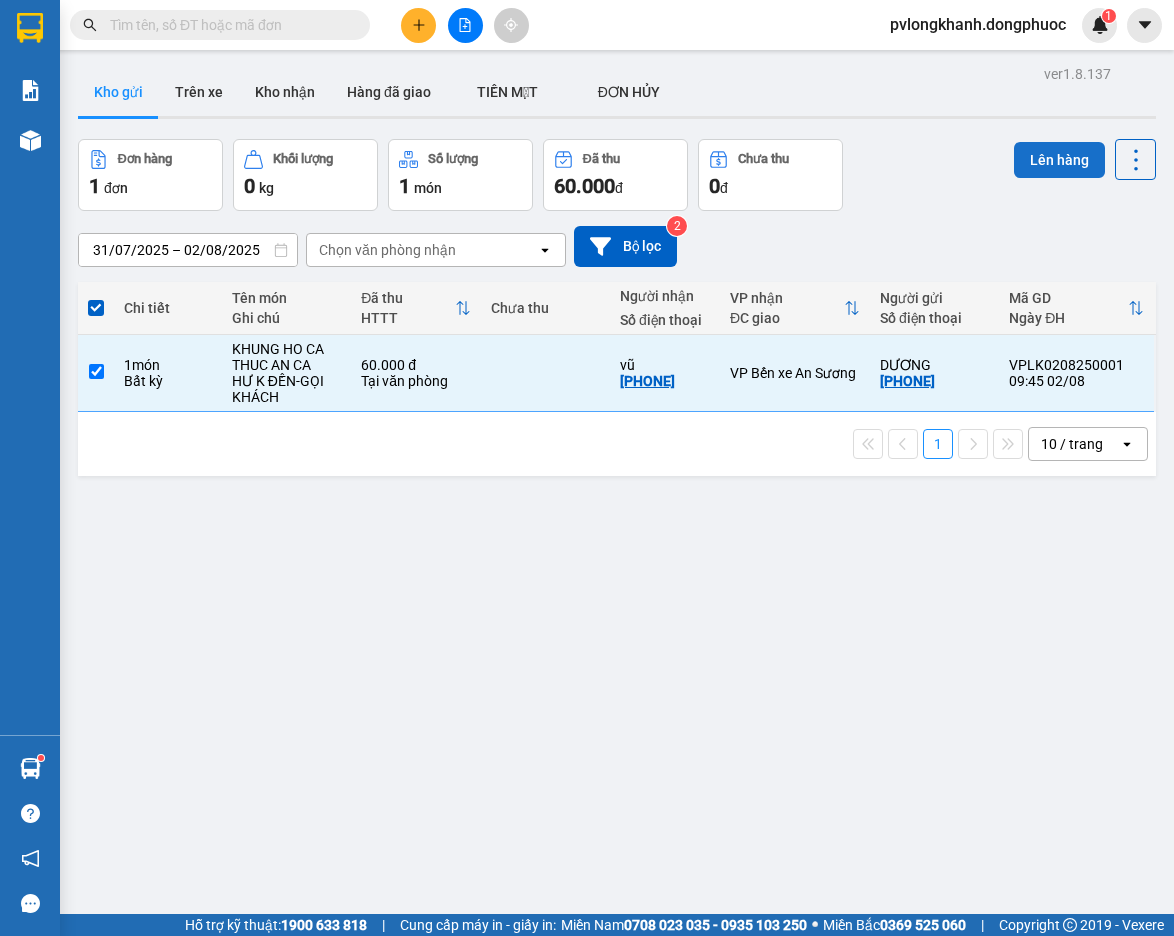 click on "Lên hàng" at bounding box center [1059, 160] 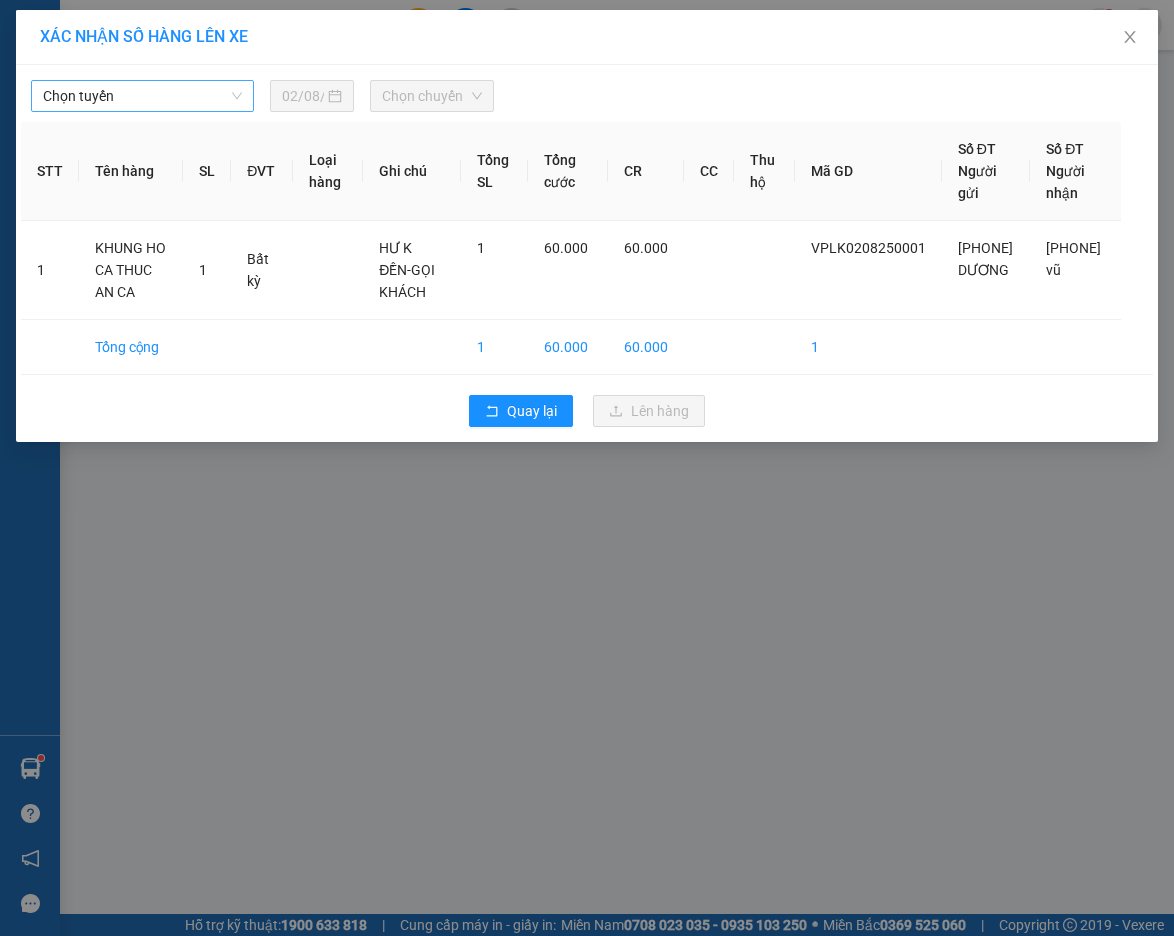 click on "Chọn tuyến" at bounding box center [142, 96] 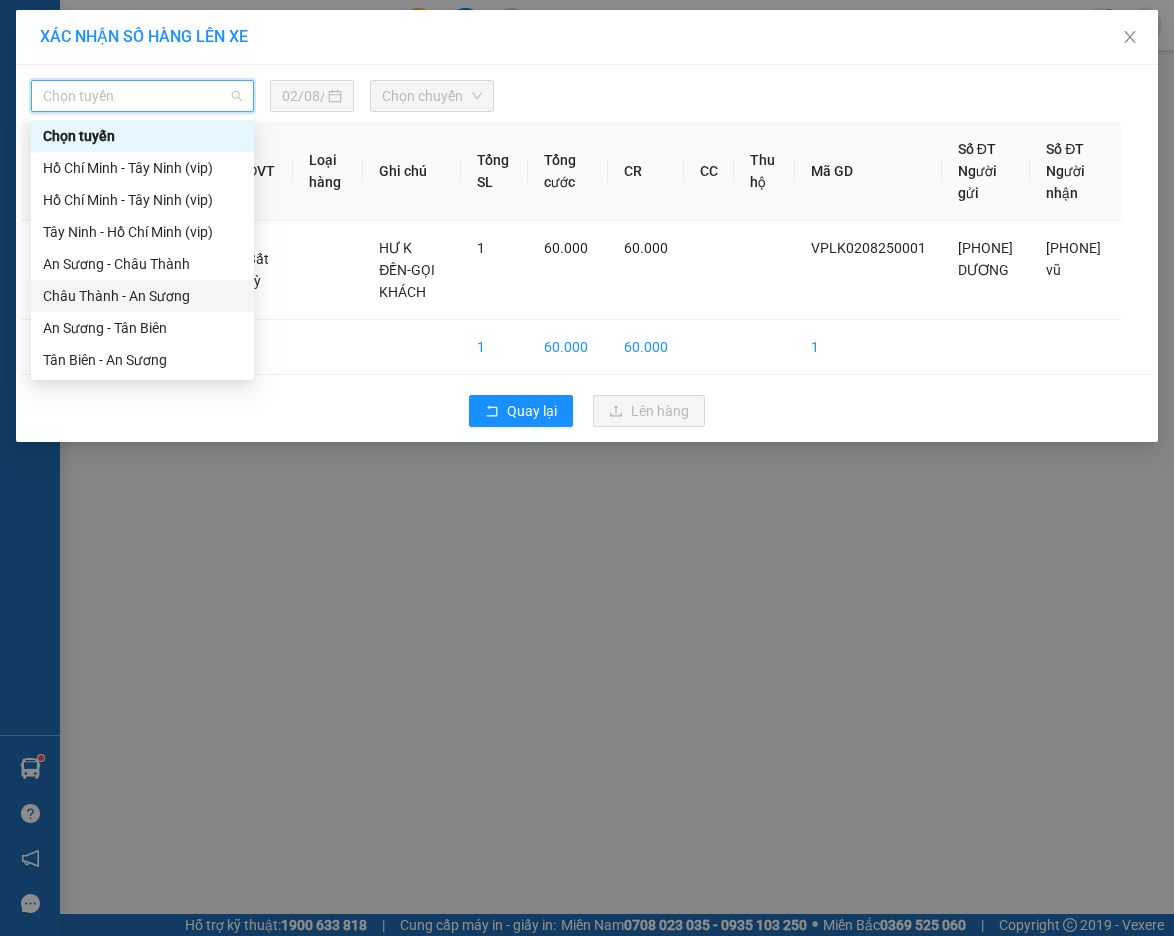 click on "Châu Thành - An Sương" at bounding box center [142, 296] 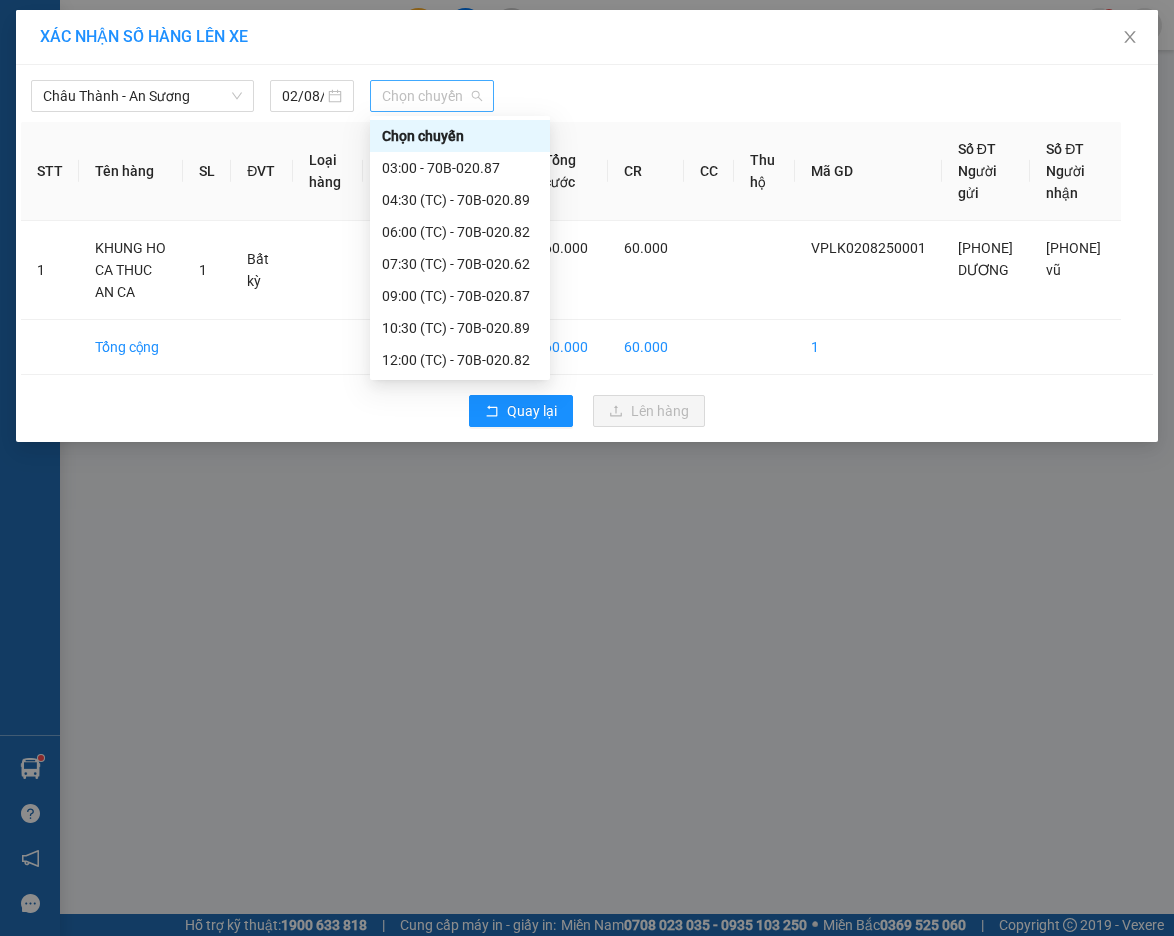 click on "Chọn chuyến" at bounding box center (432, 96) 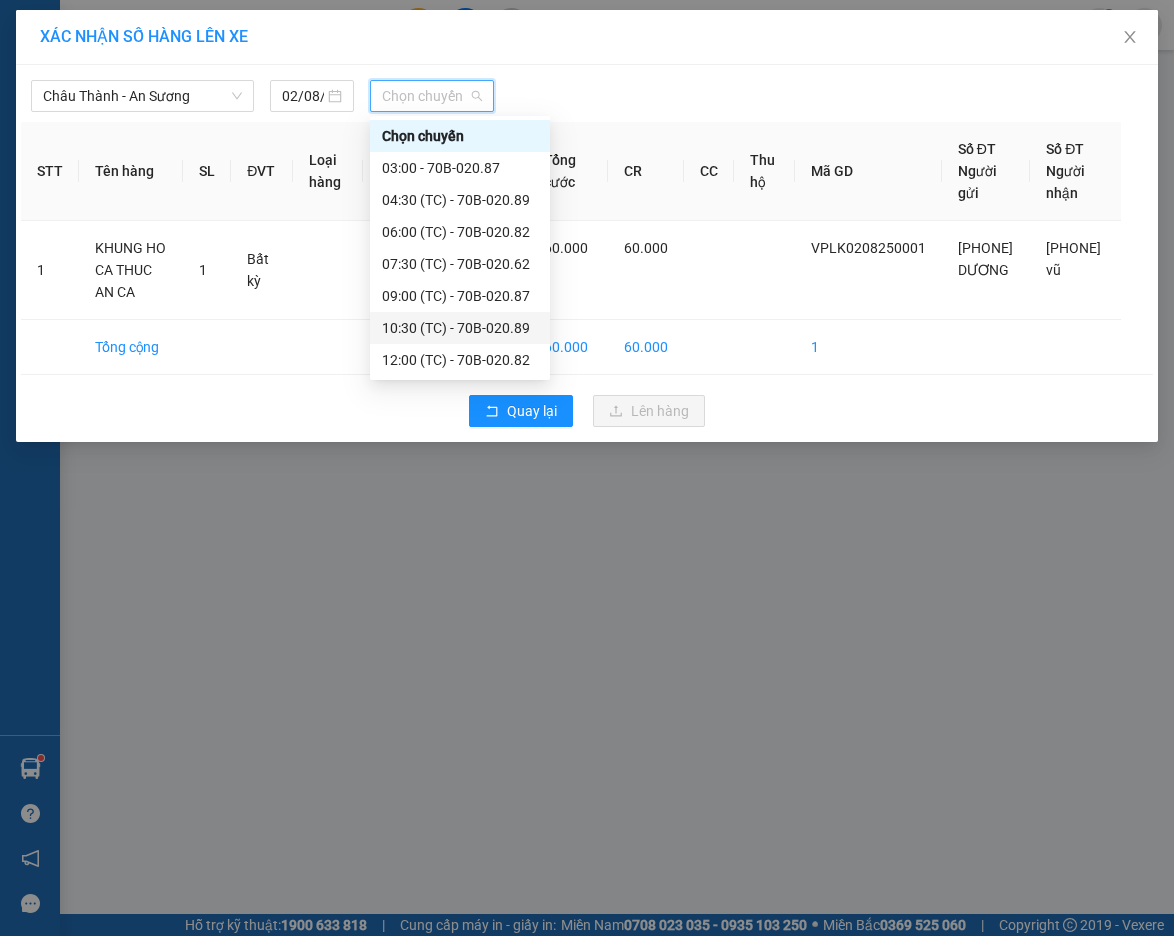 click on "[TIME]   (TC)   - [PHONE]" at bounding box center [460, 328] 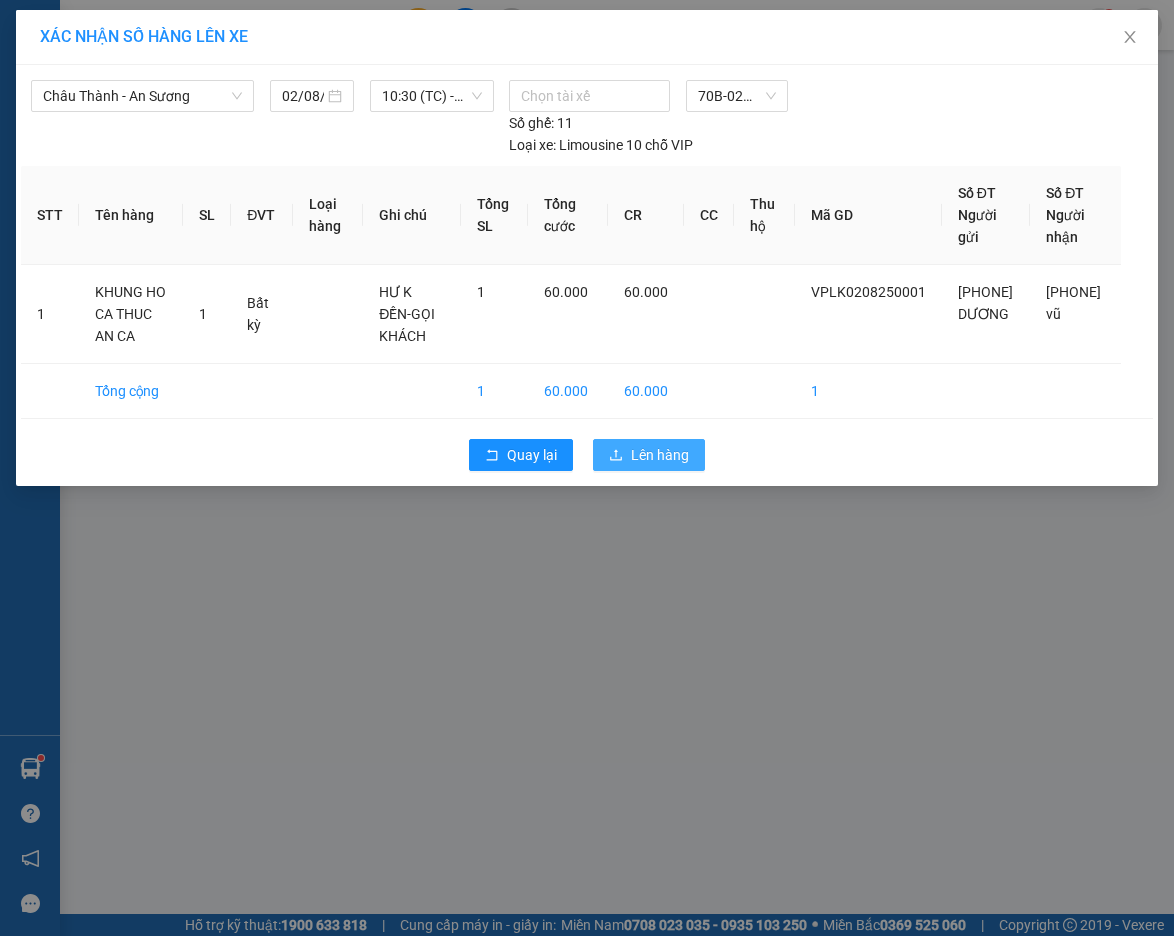 click on "Lên hàng" at bounding box center (660, 455) 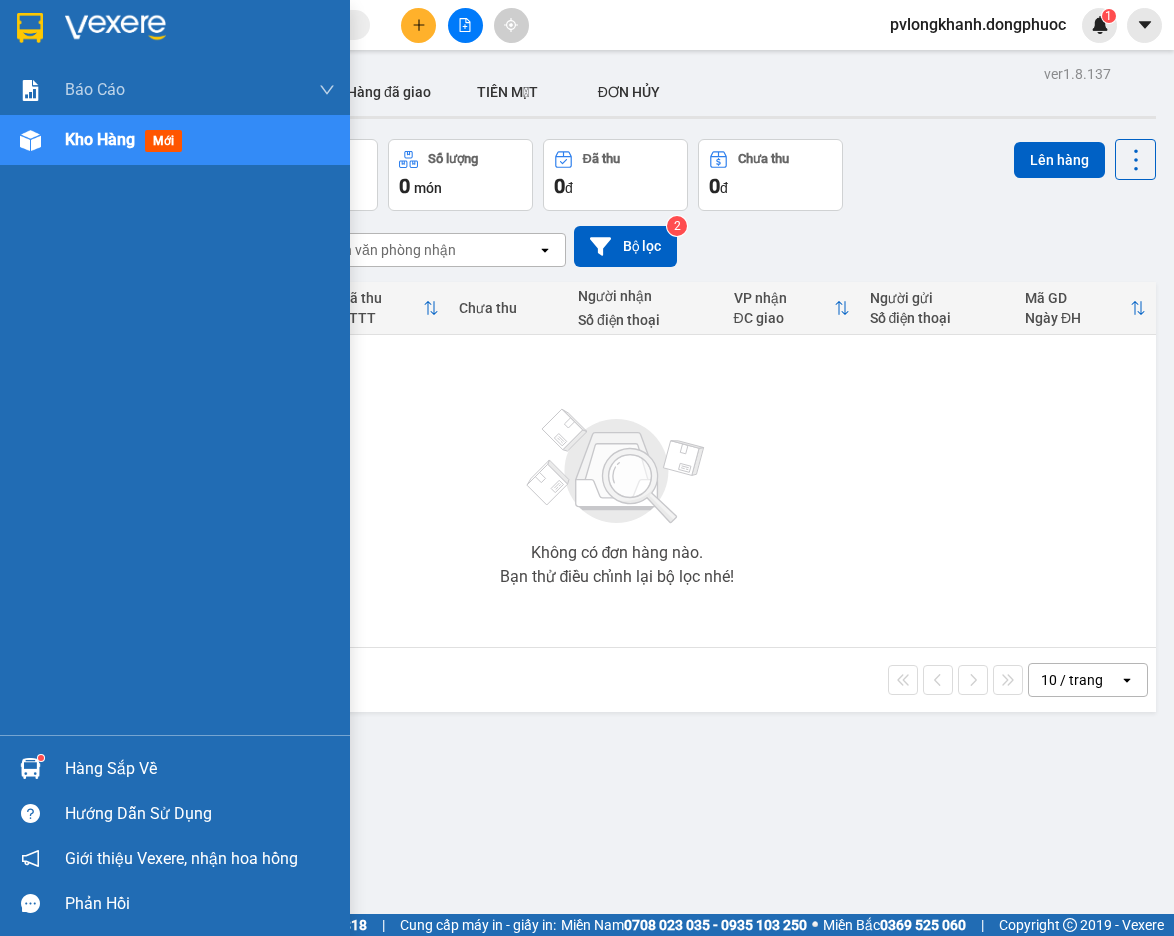 click on "Hàng sắp về" at bounding box center (200, 769) 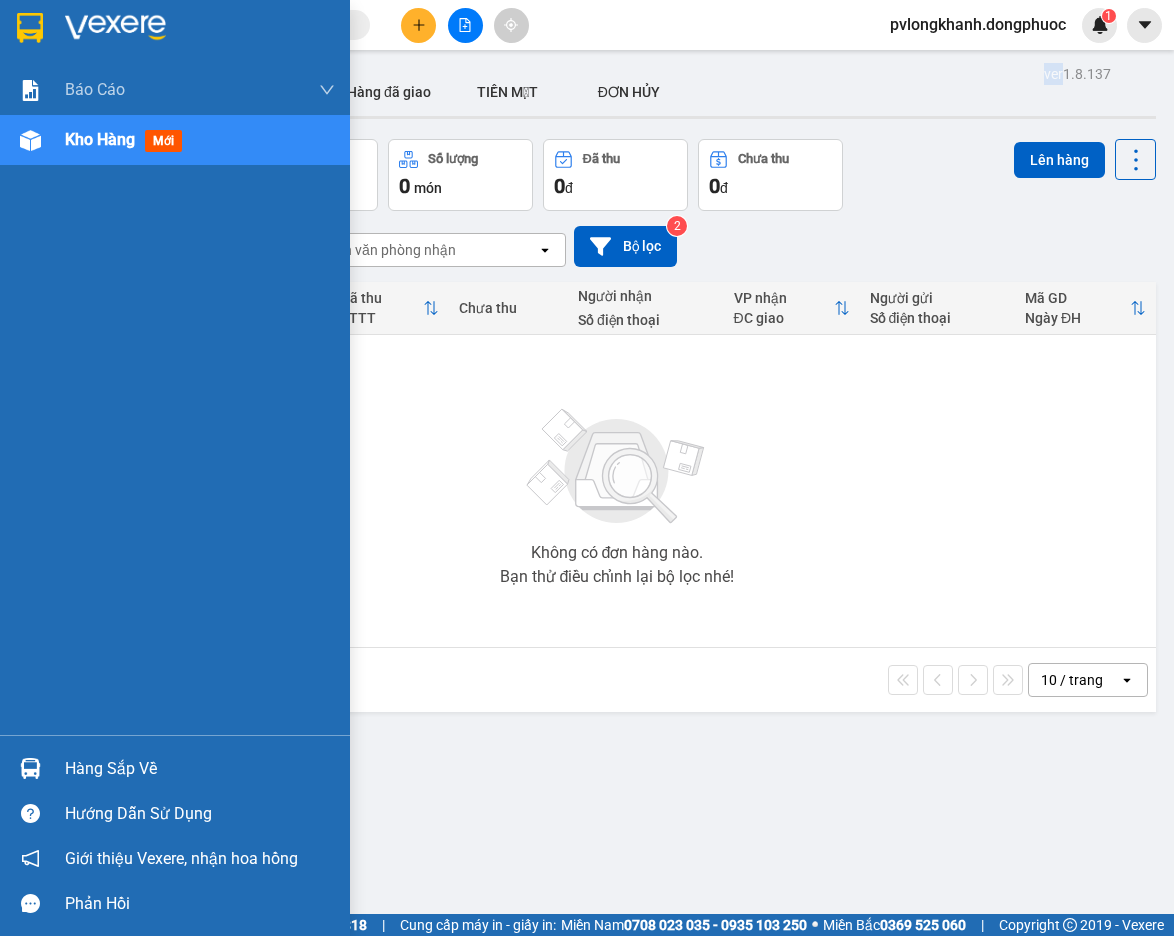 click on "Hàng sắp về" at bounding box center [200, 769] 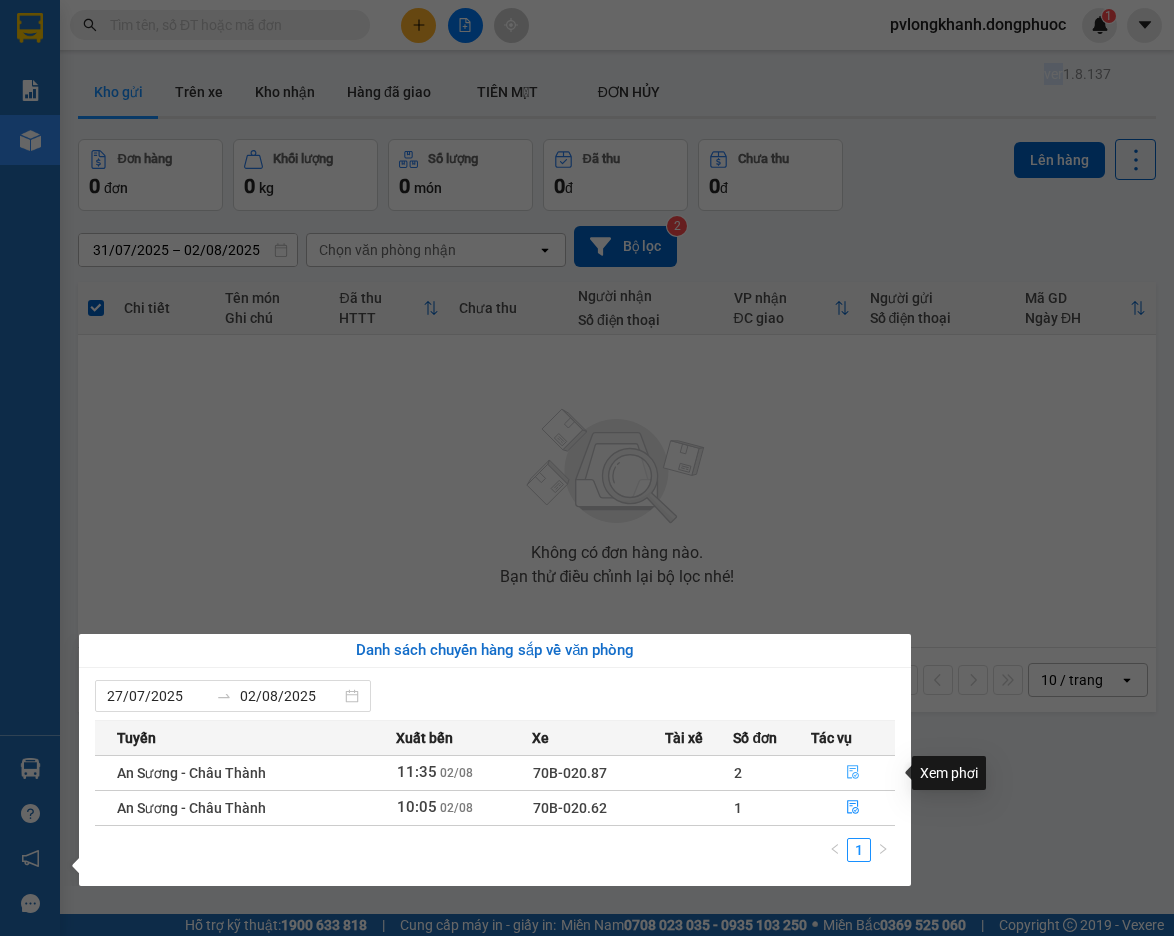 click at bounding box center (853, 773) 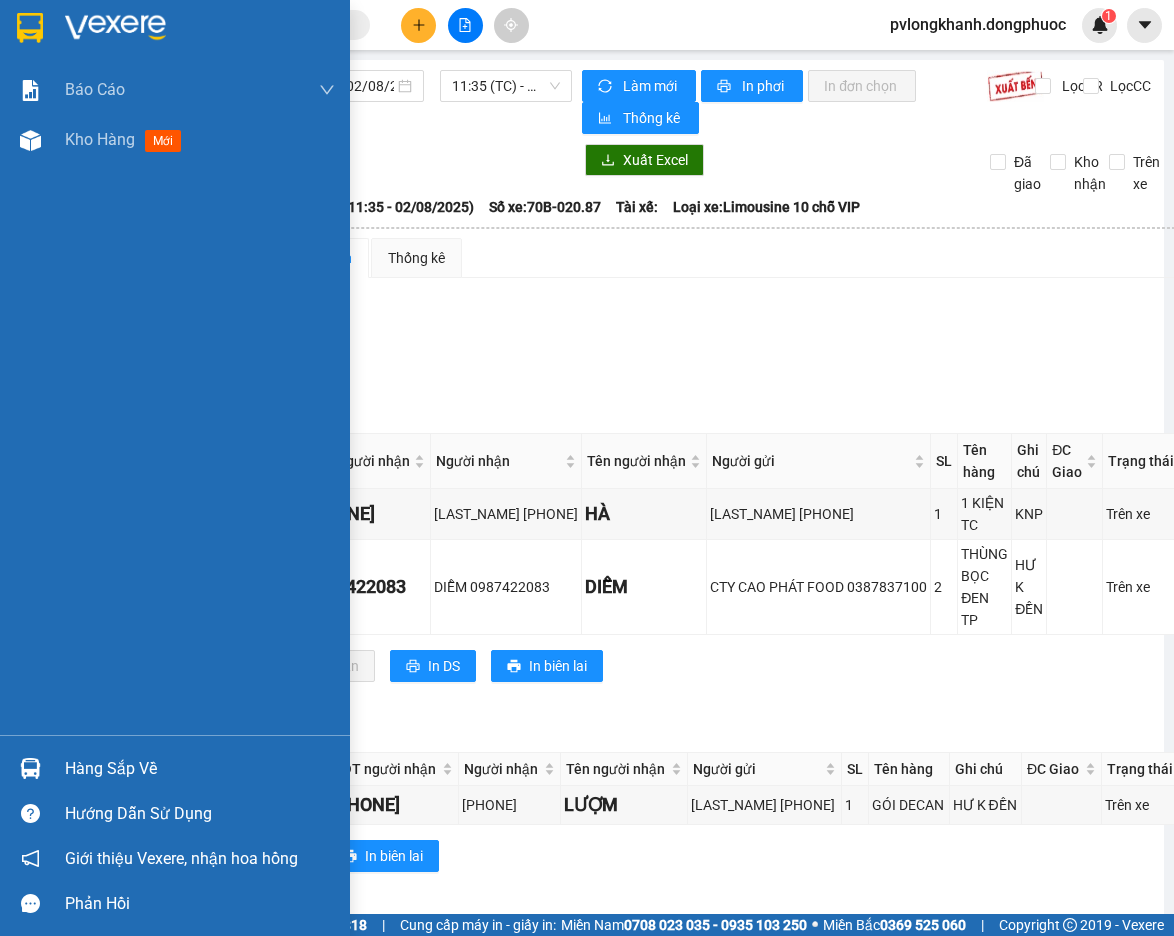 click on "Hàng sắp về" at bounding box center (200, 769) 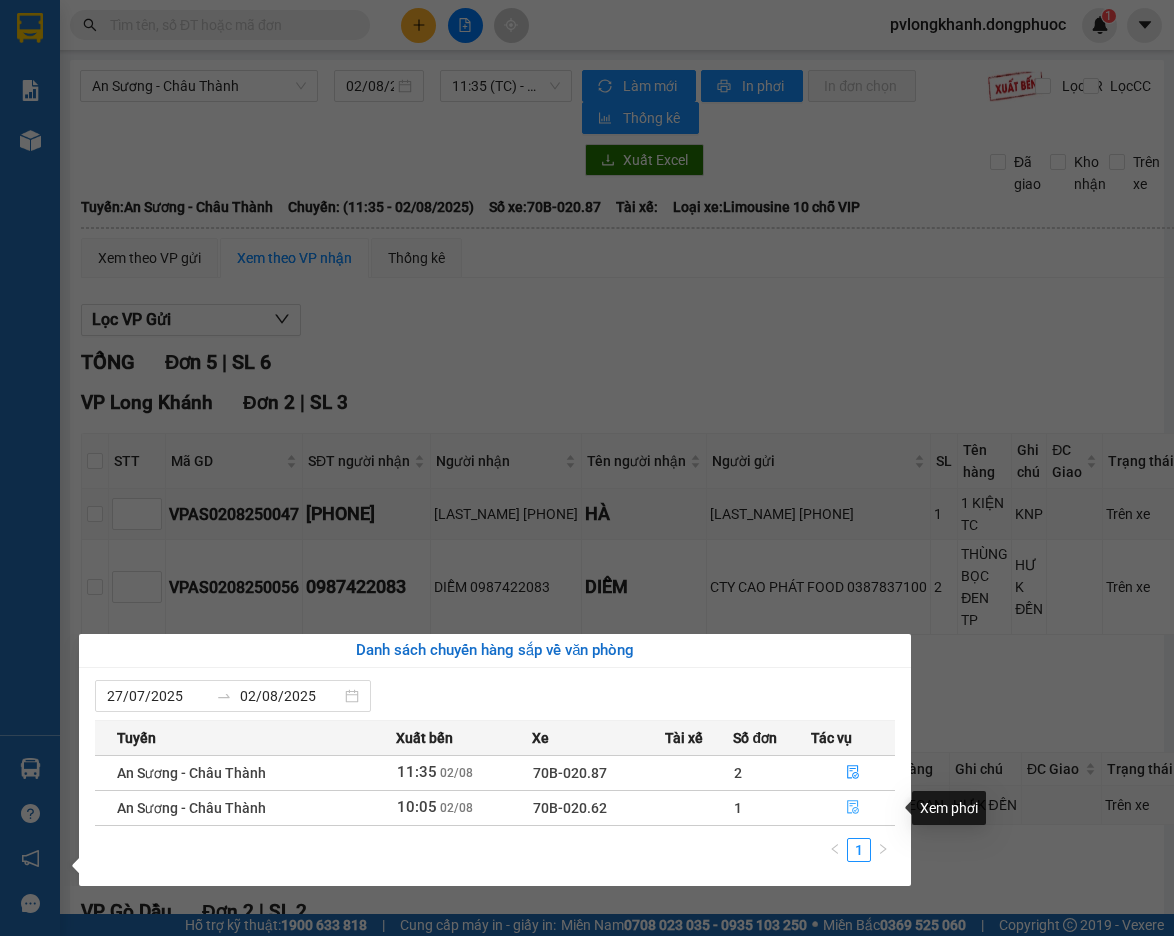 click 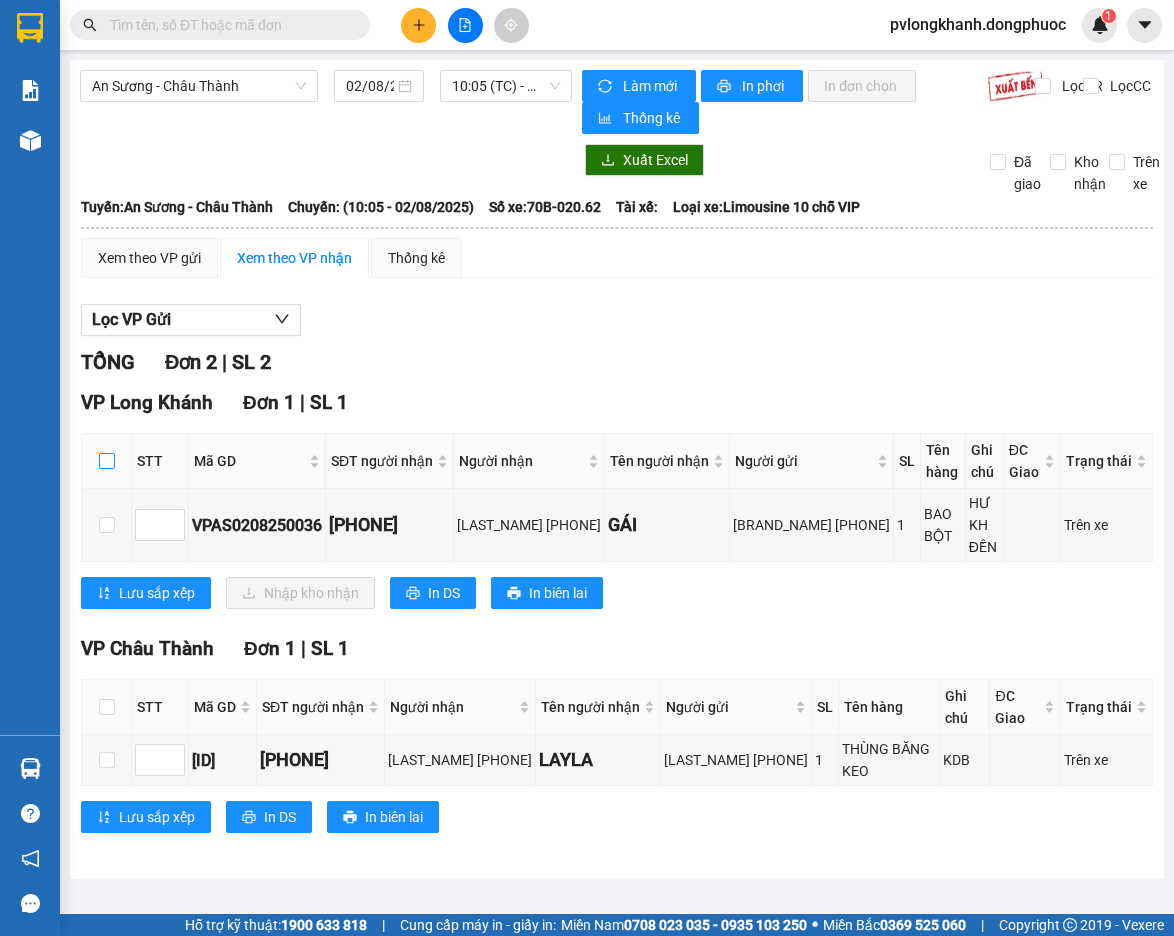 click at bounding box center (107, 461) 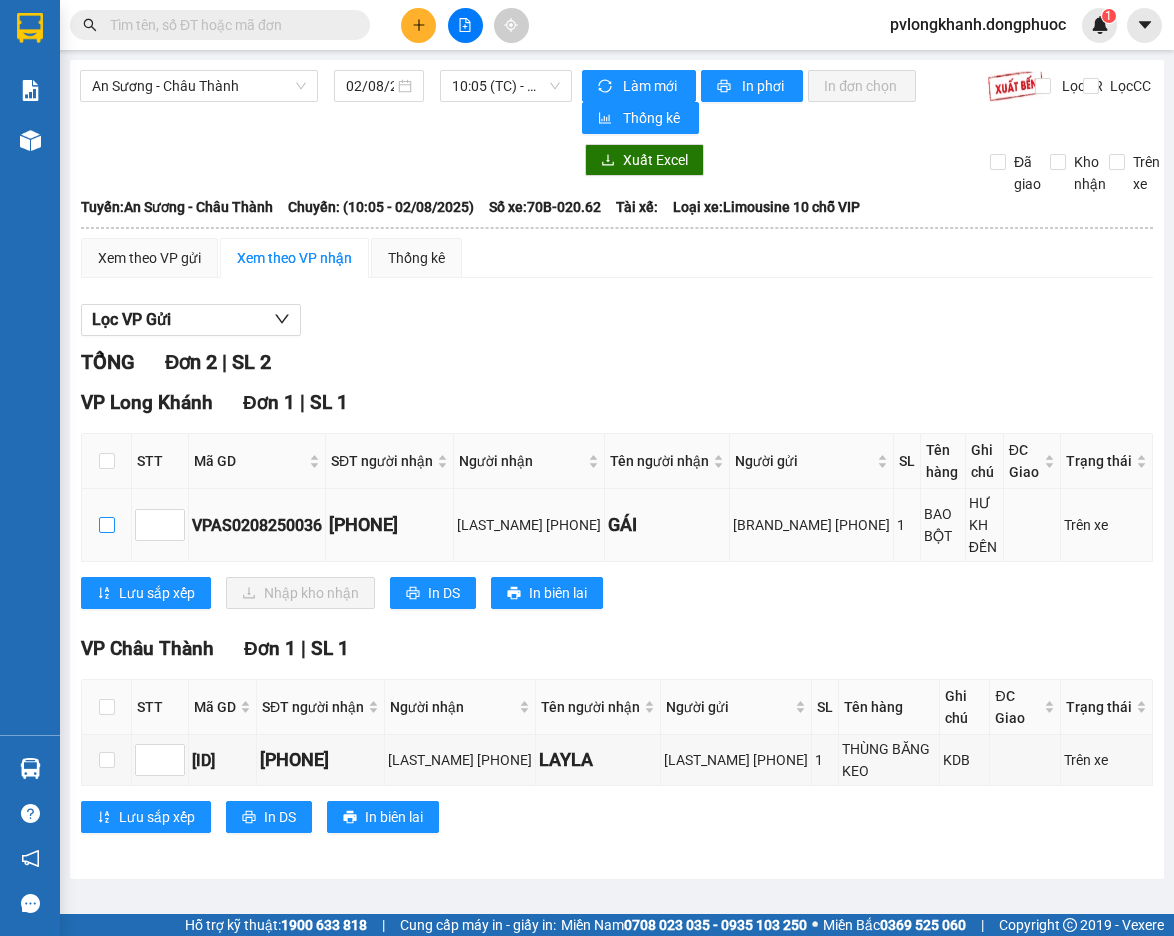 click at bounding box center [107, 525] 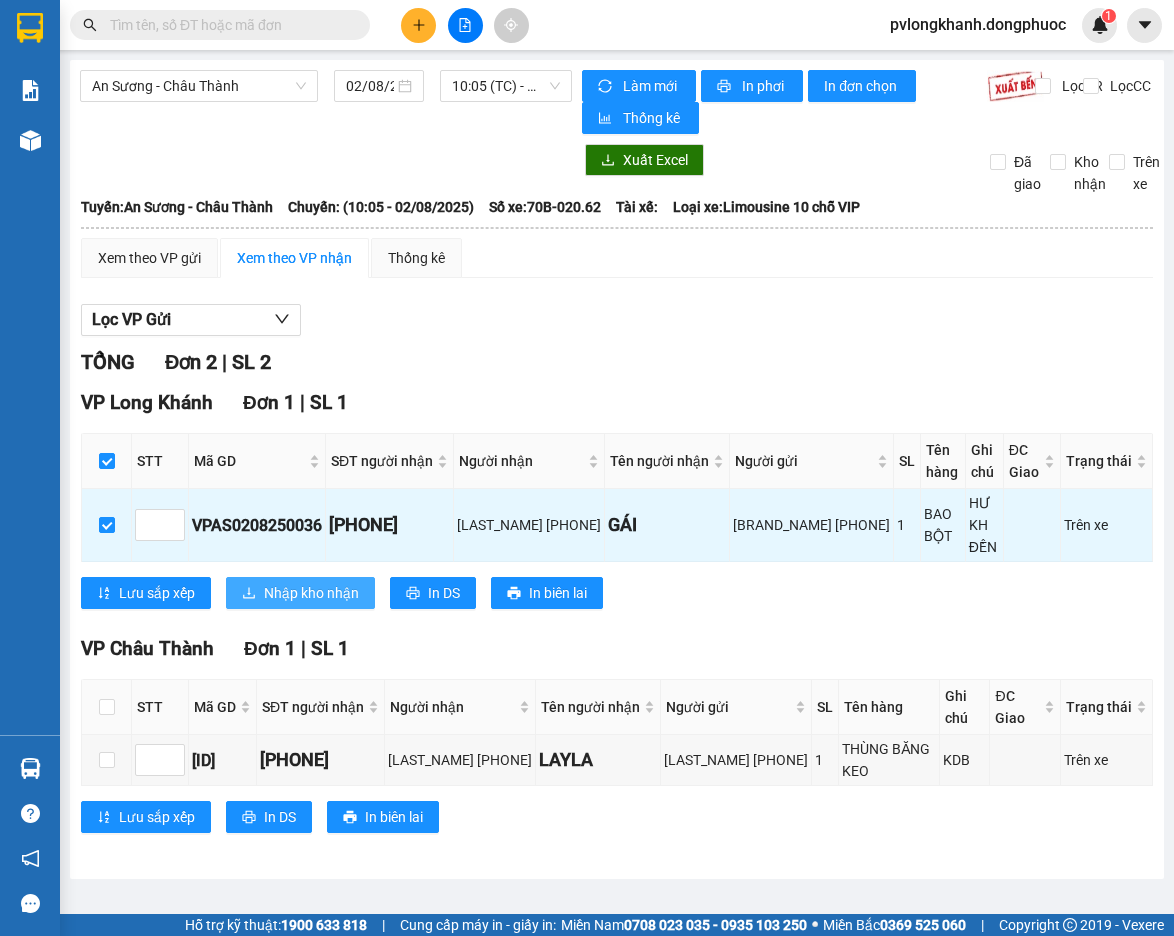 click on "Nhập kho nhận" at bounding box center (311, 593) 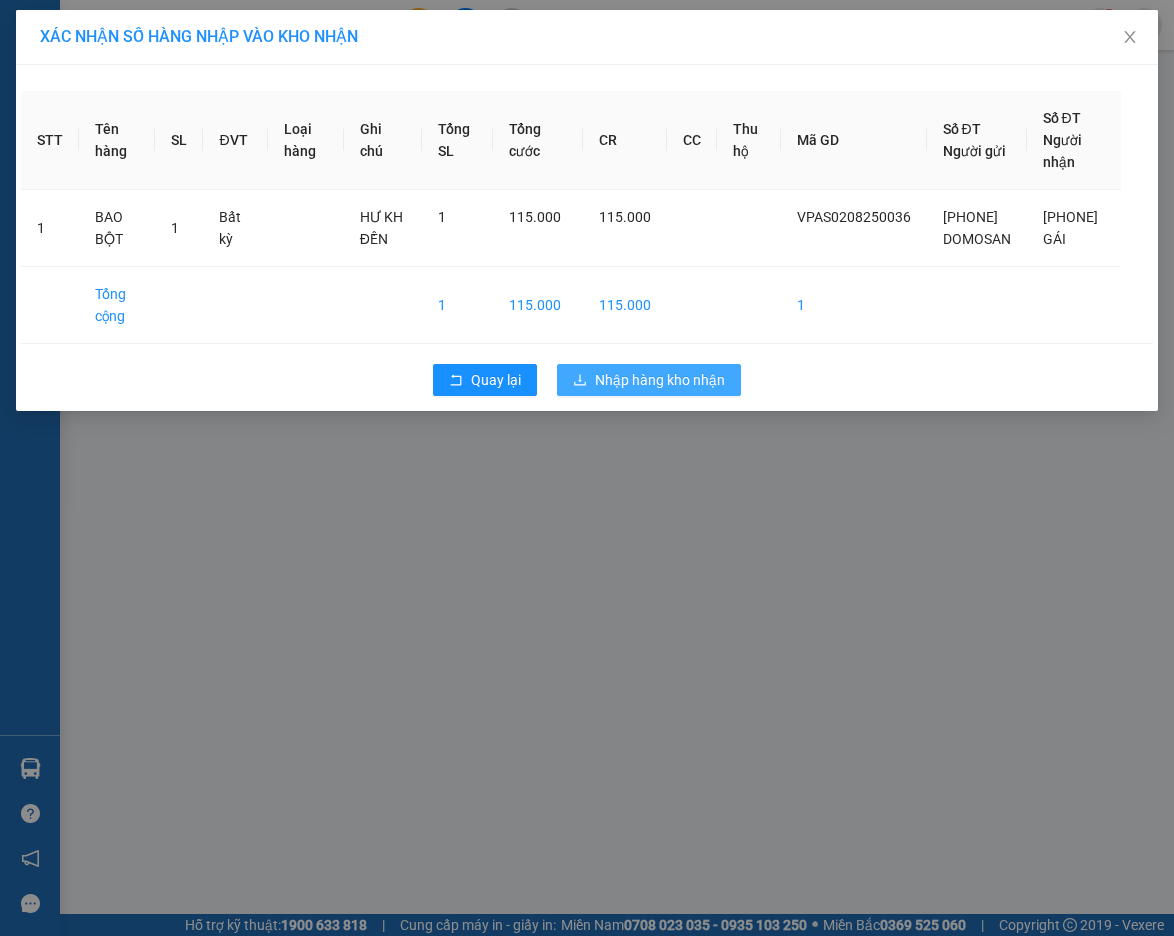 click on "Nhập hàng kho nhận" at bounding box center [660, 380] 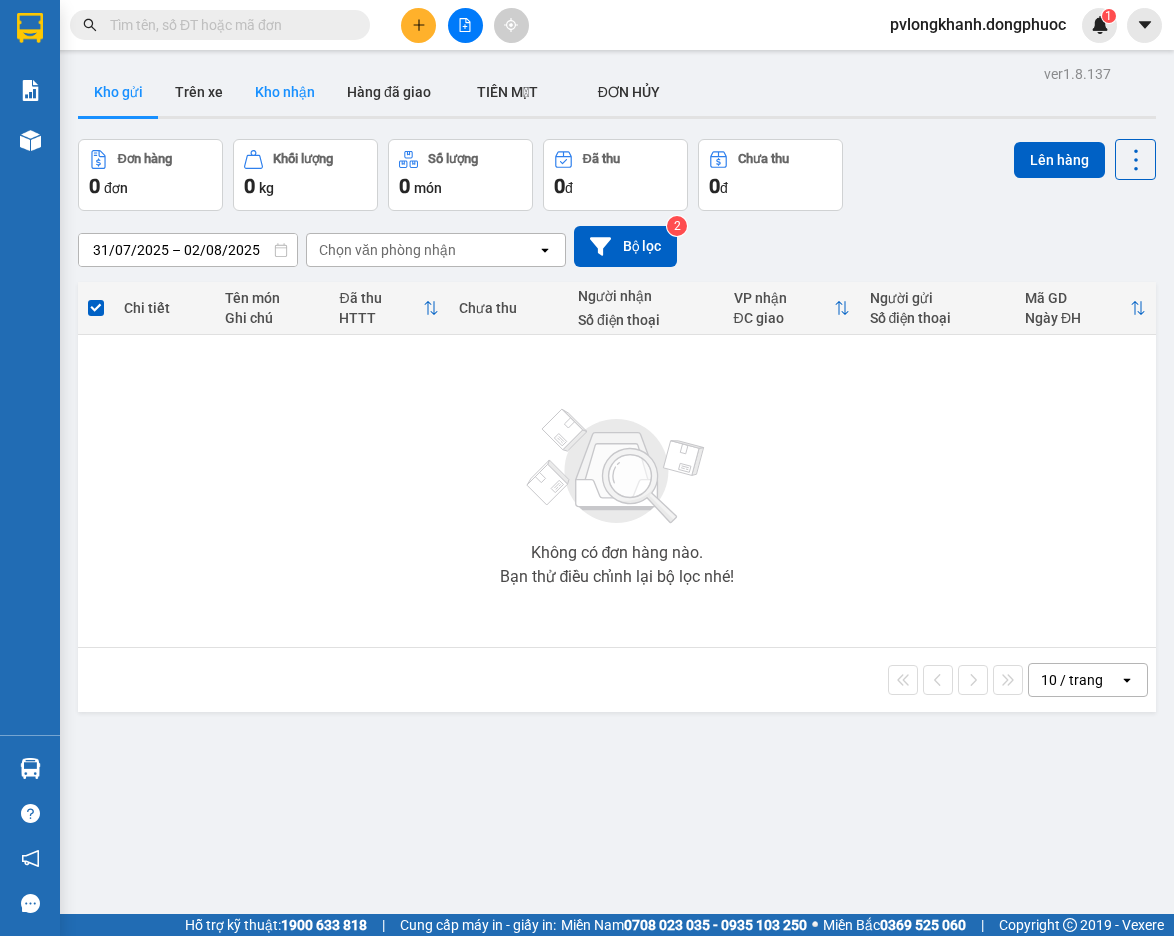 click on "Kho nhận" at bounding box center (285, 92) 